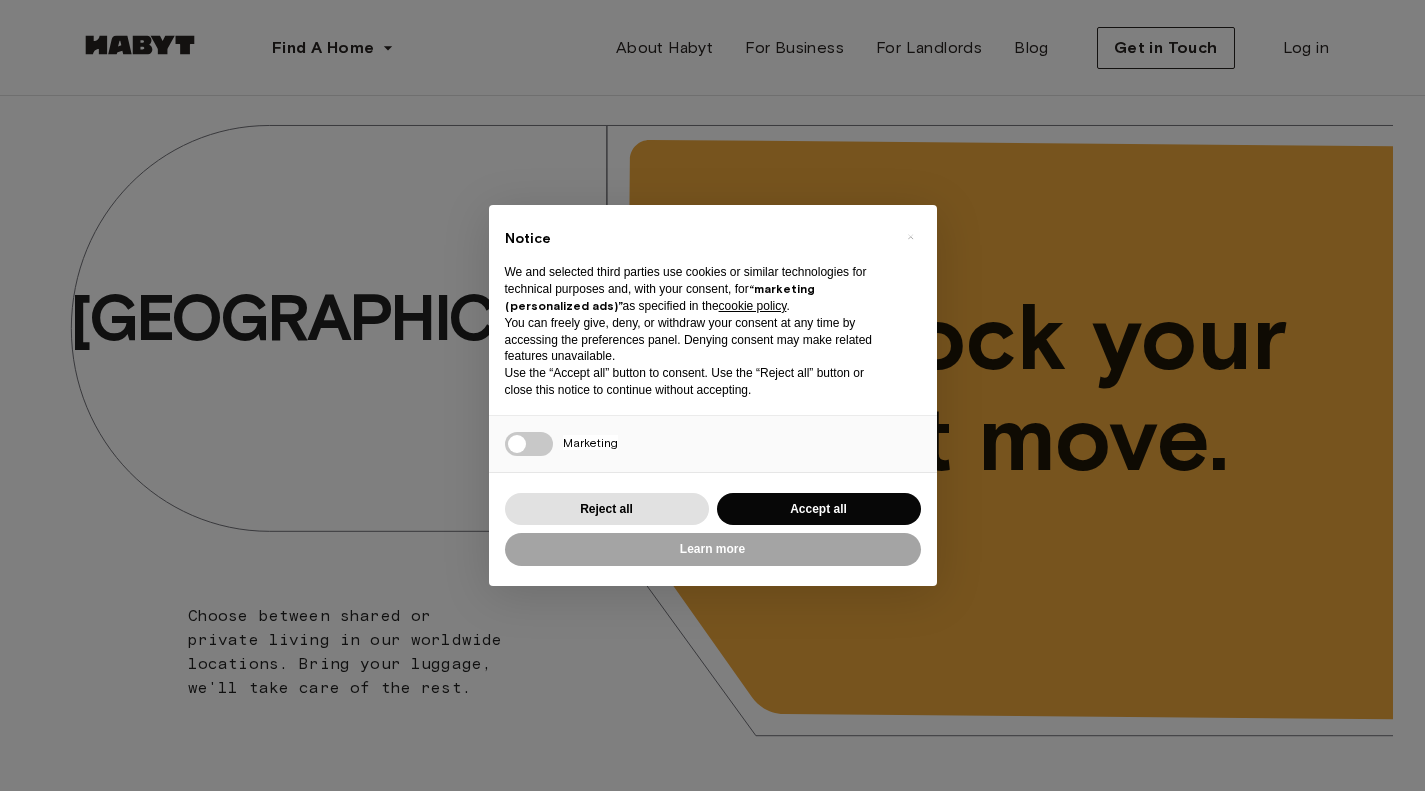 scroll, scrollTop: 0, scrollLeft: 0, axis: both 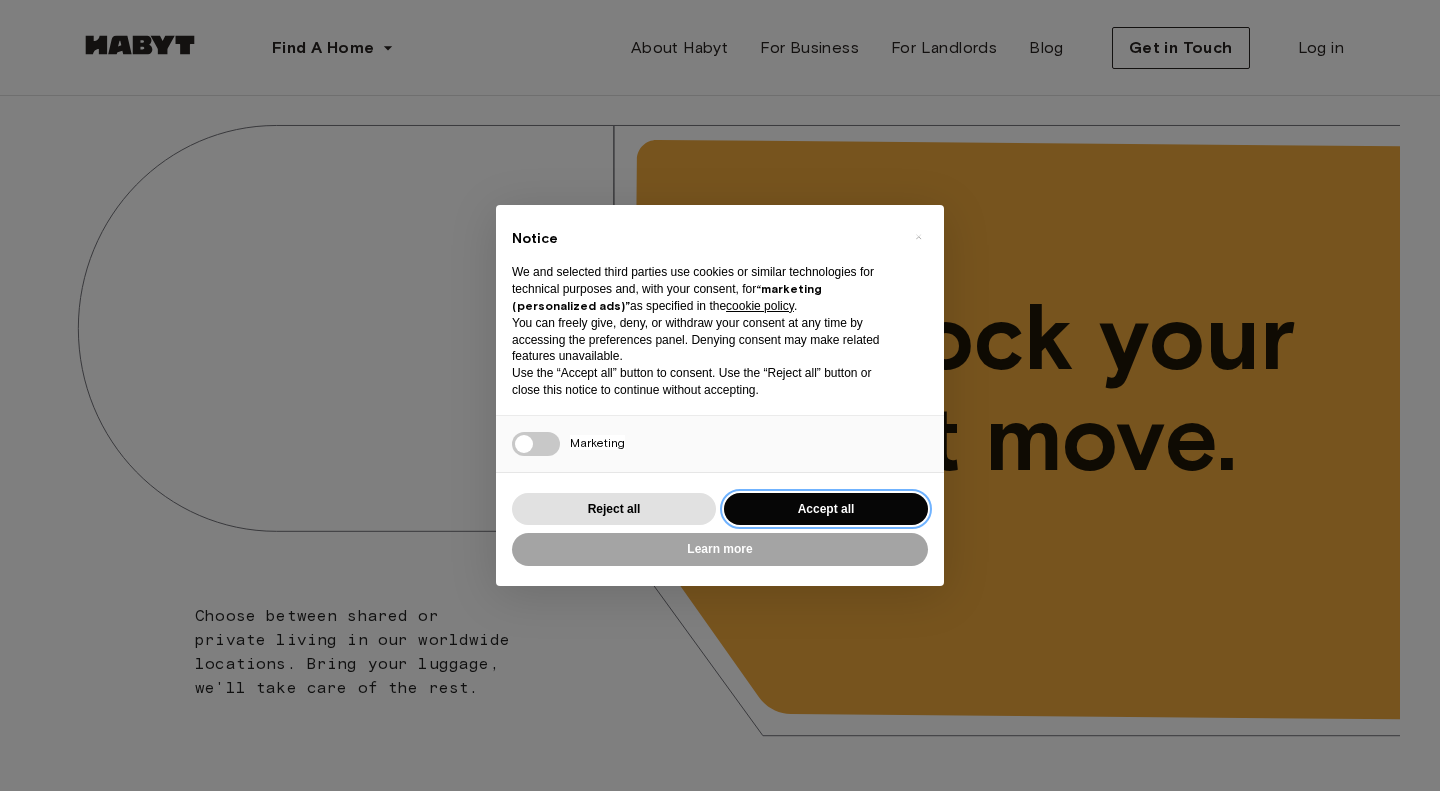 click on "Accept all" at bounding box center [826, 509] 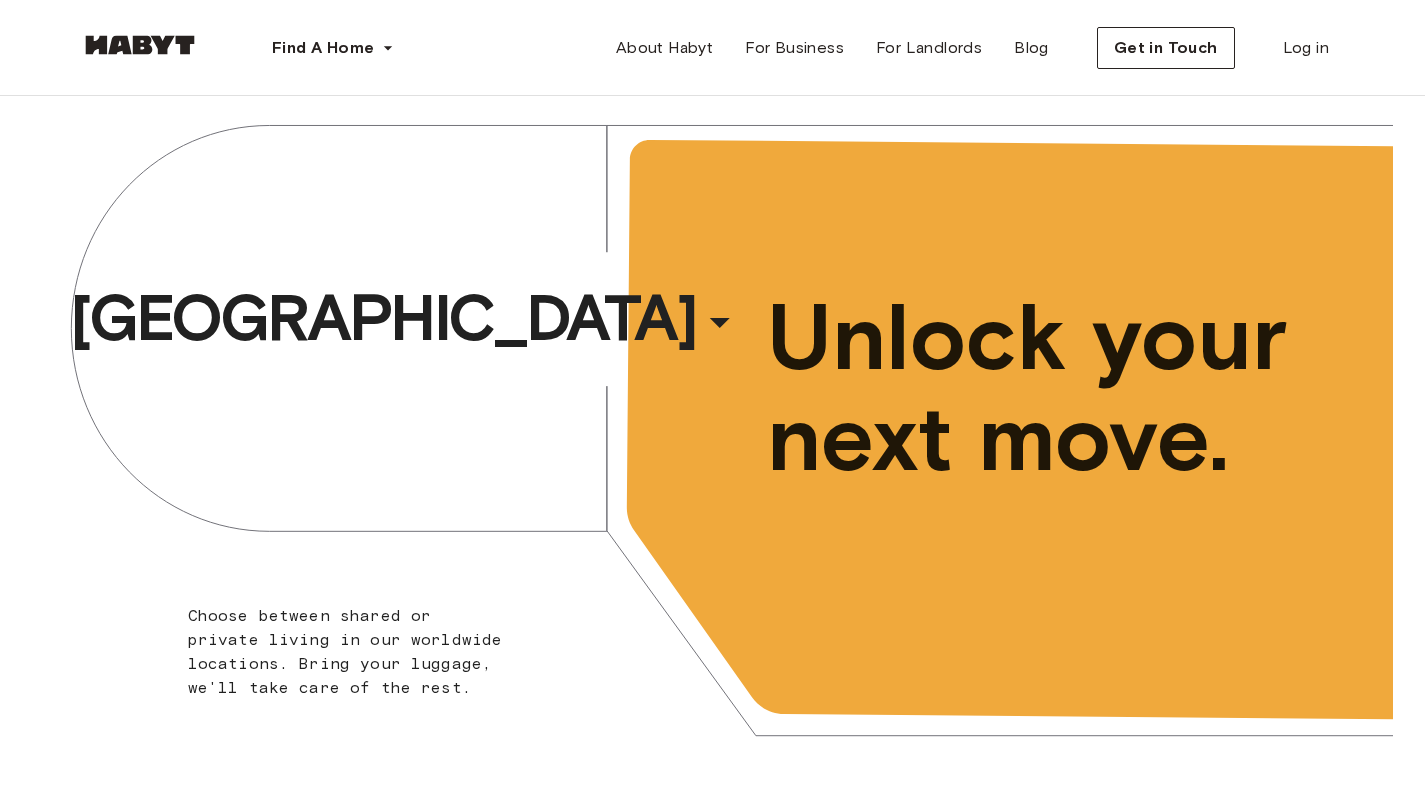scroll, scrollTop: 0, scrollLeft: 0, axis: both 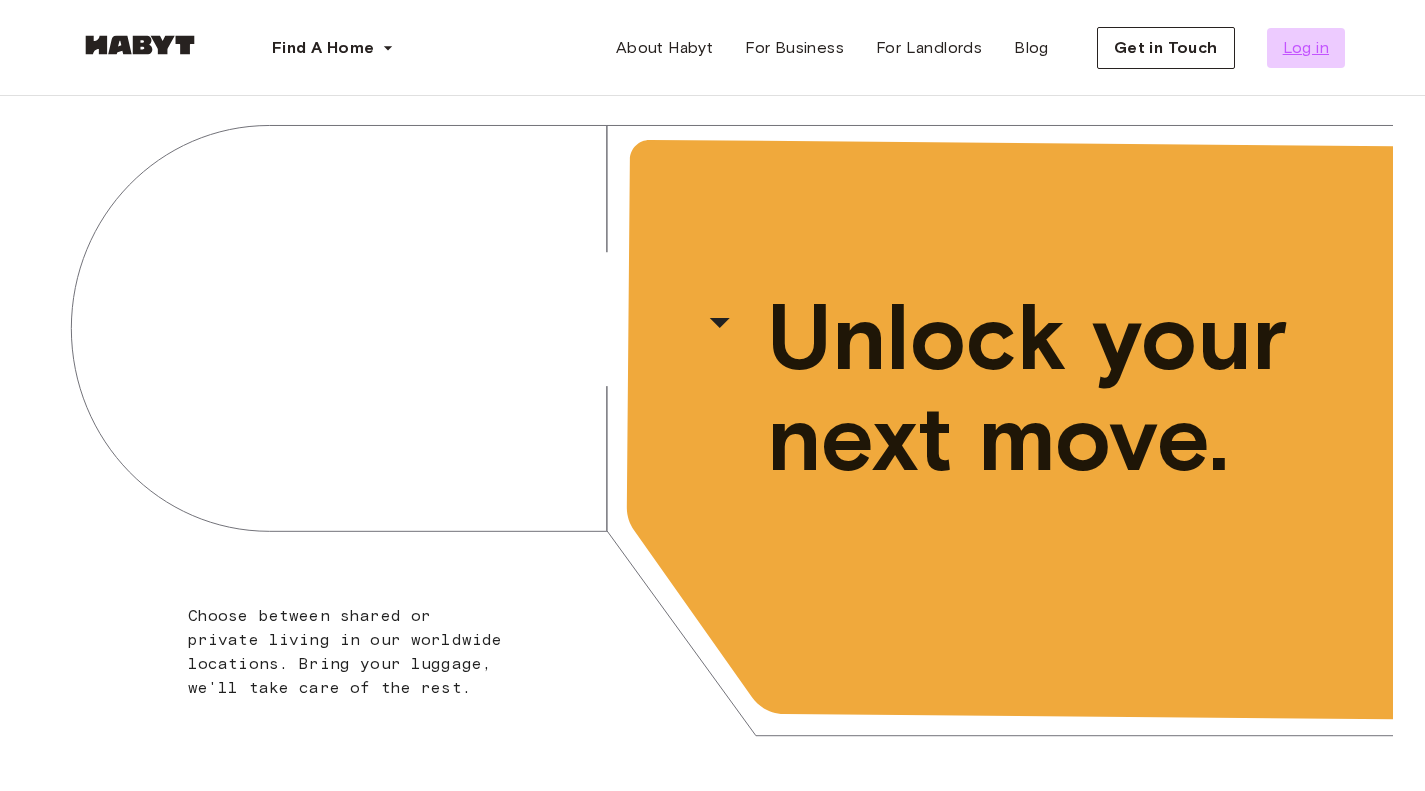 click on "Log in" at bounding box center (1306, 48) 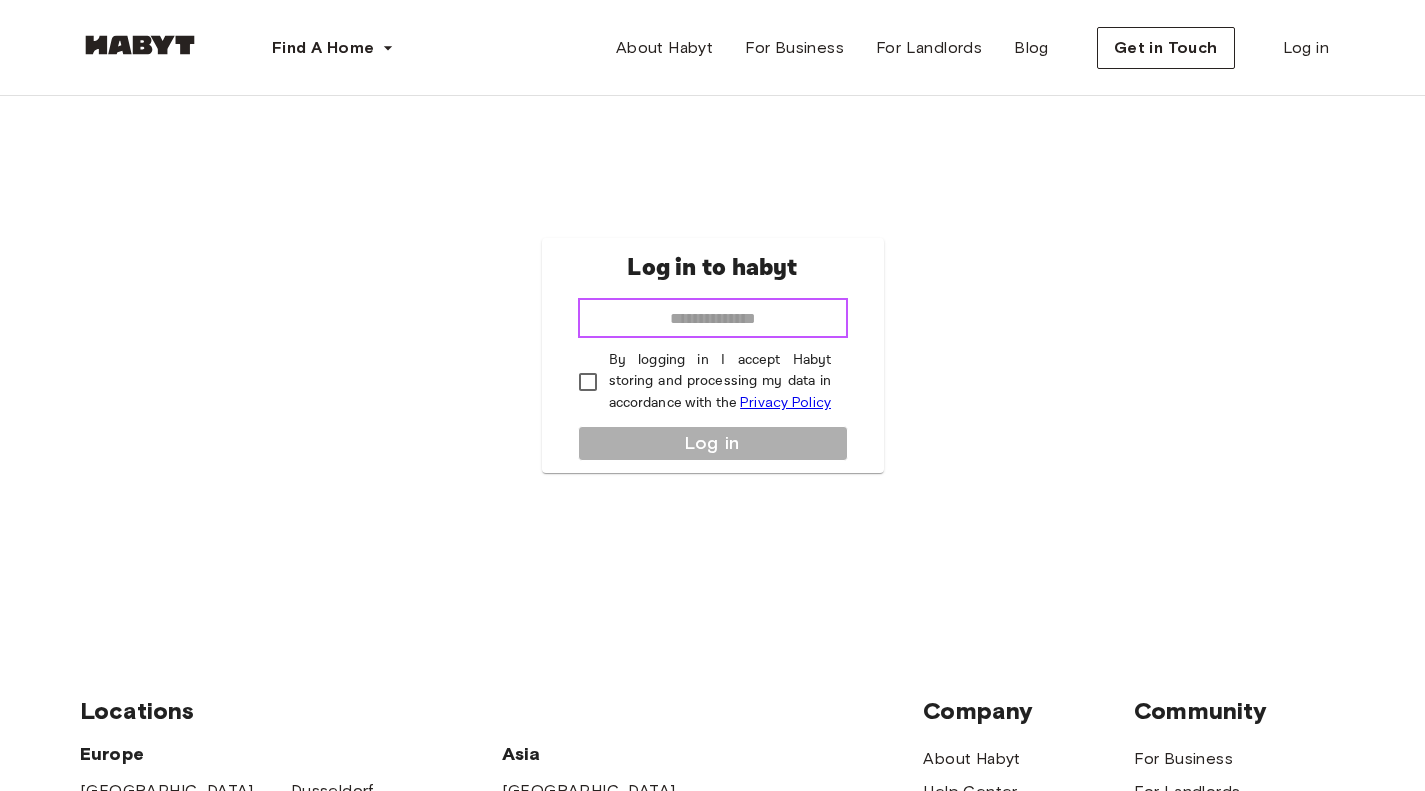 click at bounding box center [713, 318] 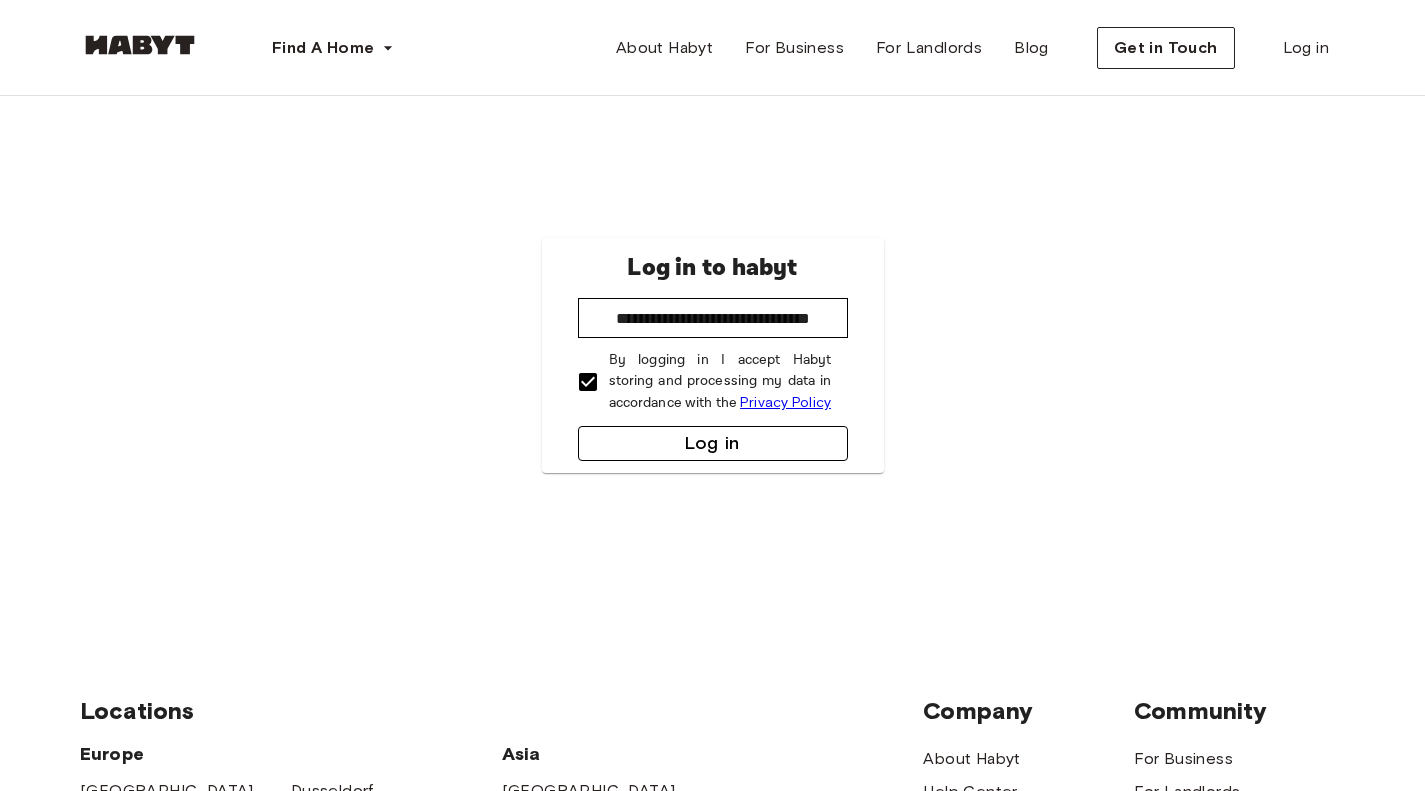 click on "Log in" at bounding box center [713, 443] 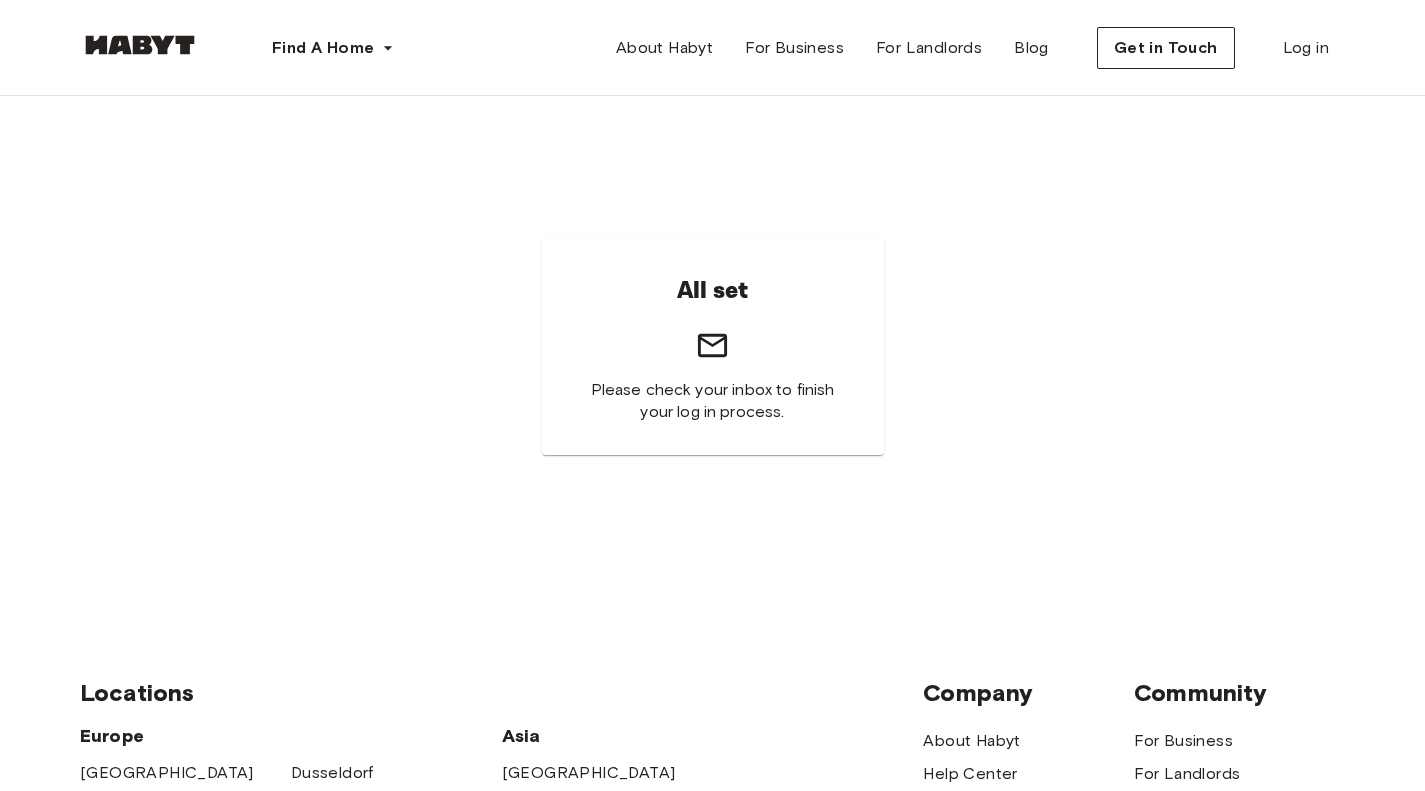scroll, scrollTop: 0, scrollLeft: 0, axis: both 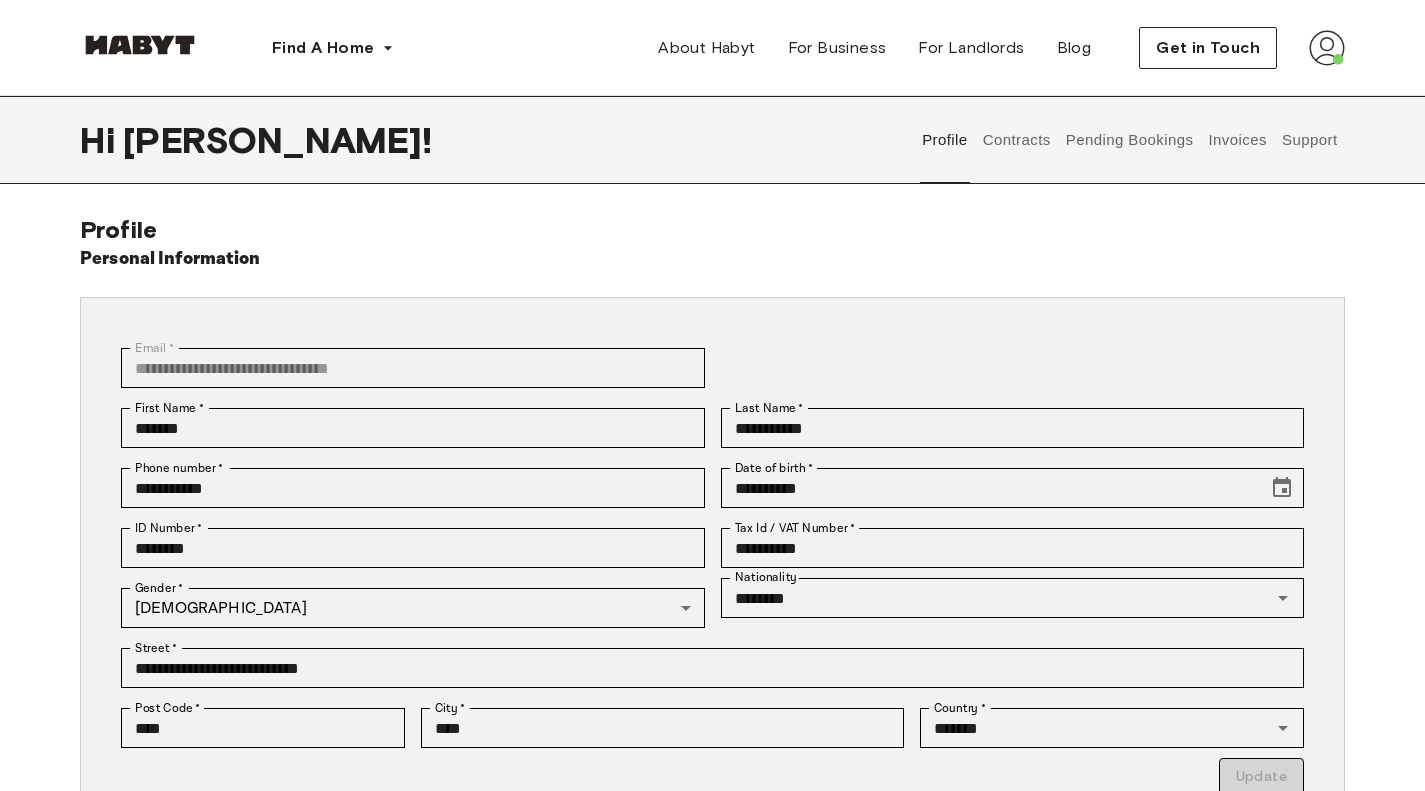click on "Support" at bounding box center (1309, 140) 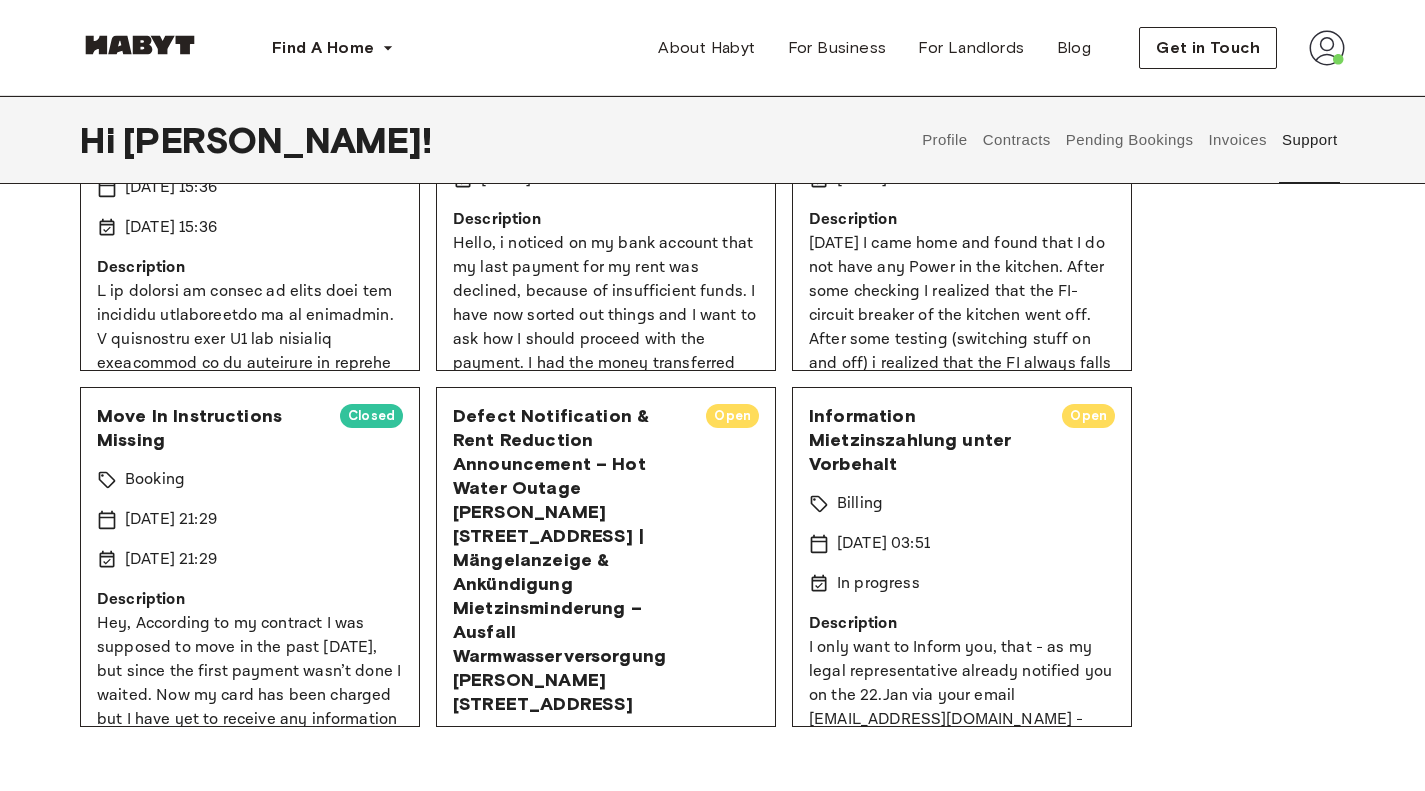 scroll, scrollTop: 1028, scrollLeft: 0, axis: vertical 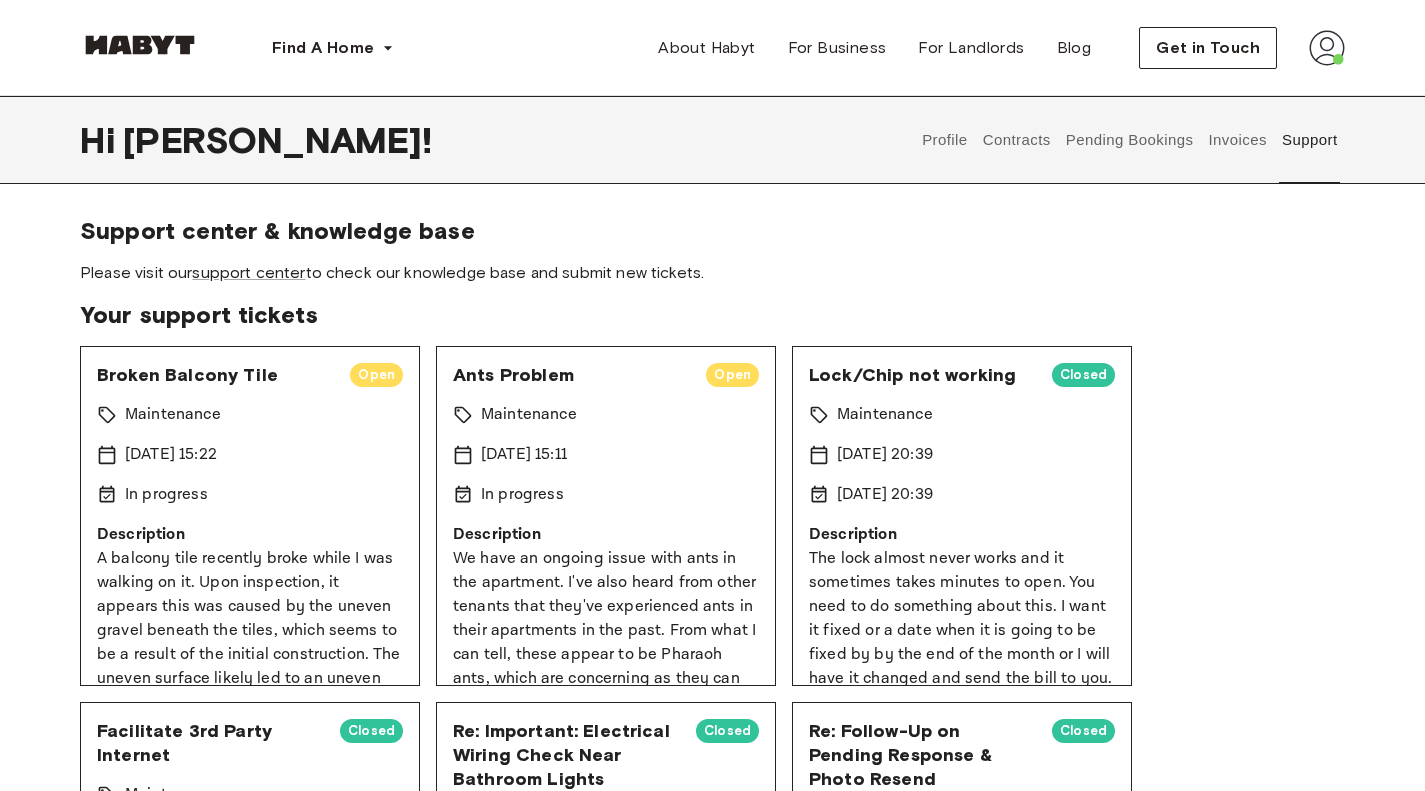 click on "Broken Balcony Tile" at bounding box center (215, 375) 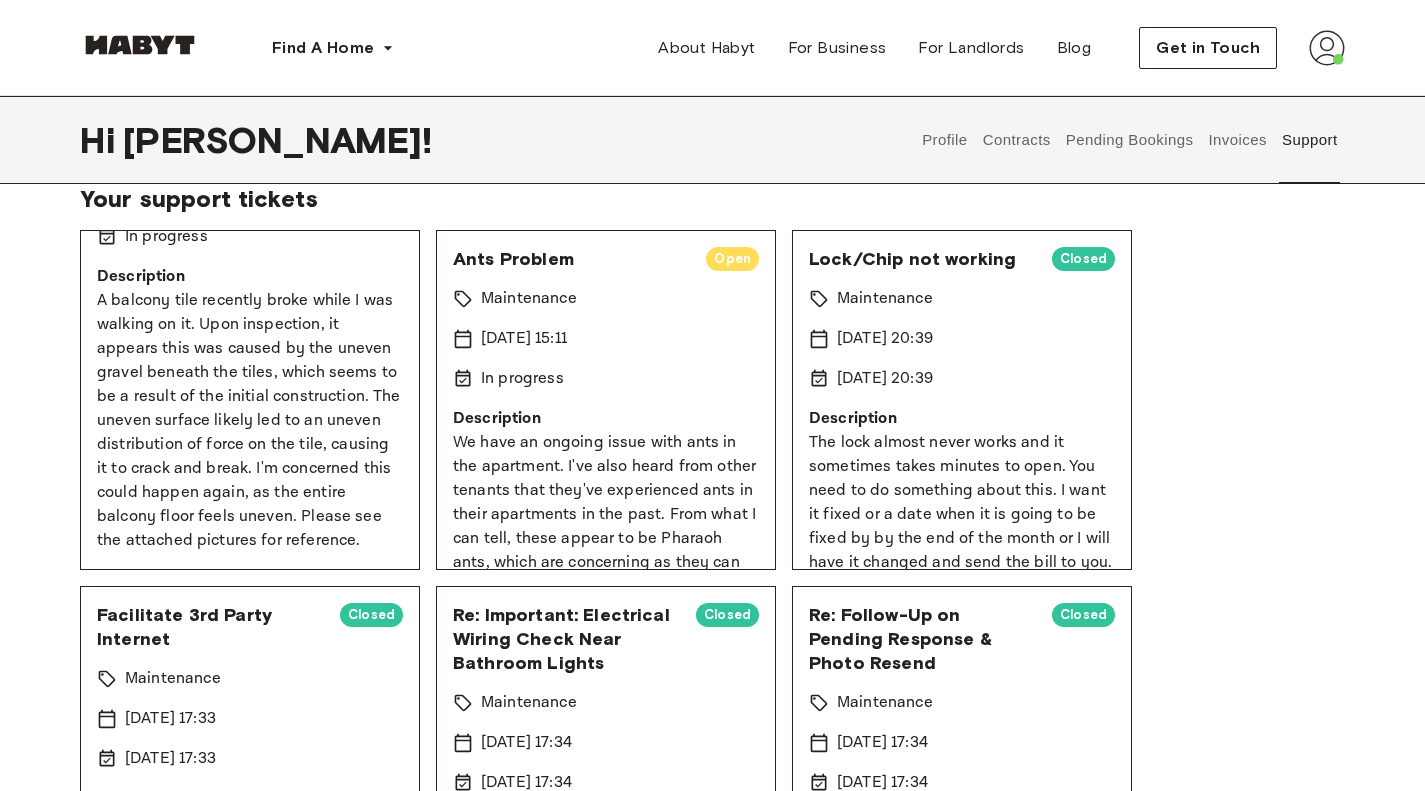 scroll, scrollTop: 0, scrollLeft: 0, axis: both 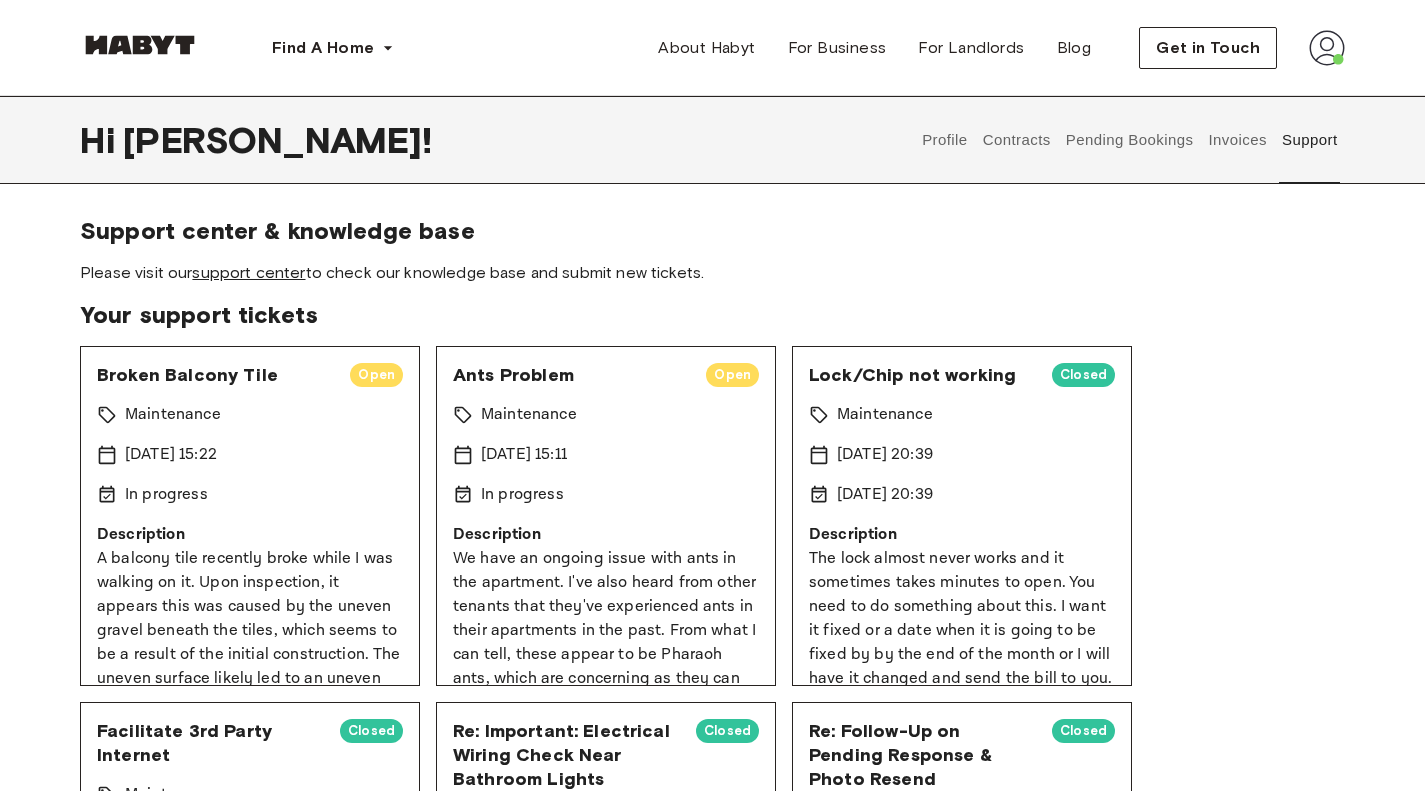 click on "support center" at bounding box center (248, 272) 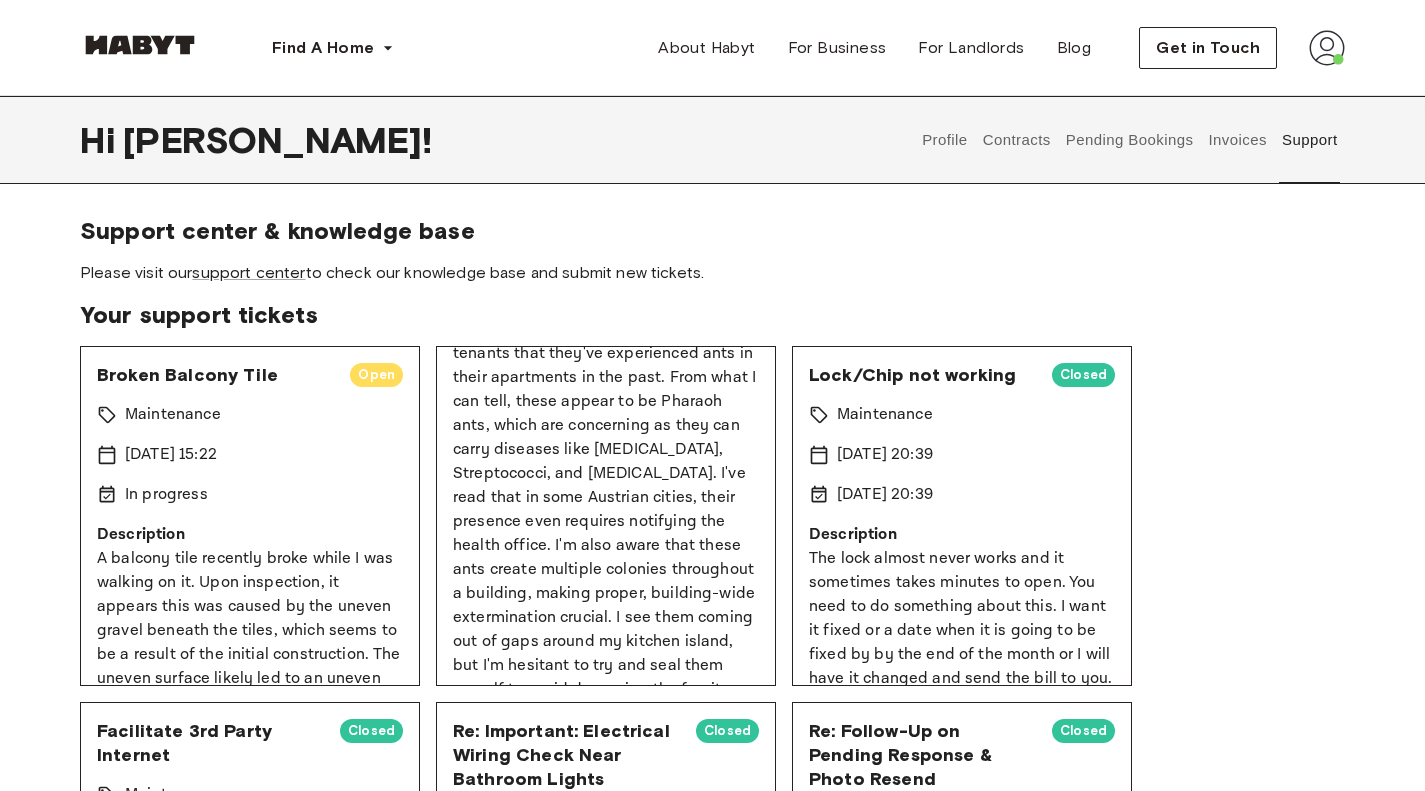 scroll, scrollTop: 406, scrollLeft: 0, axis: vertical 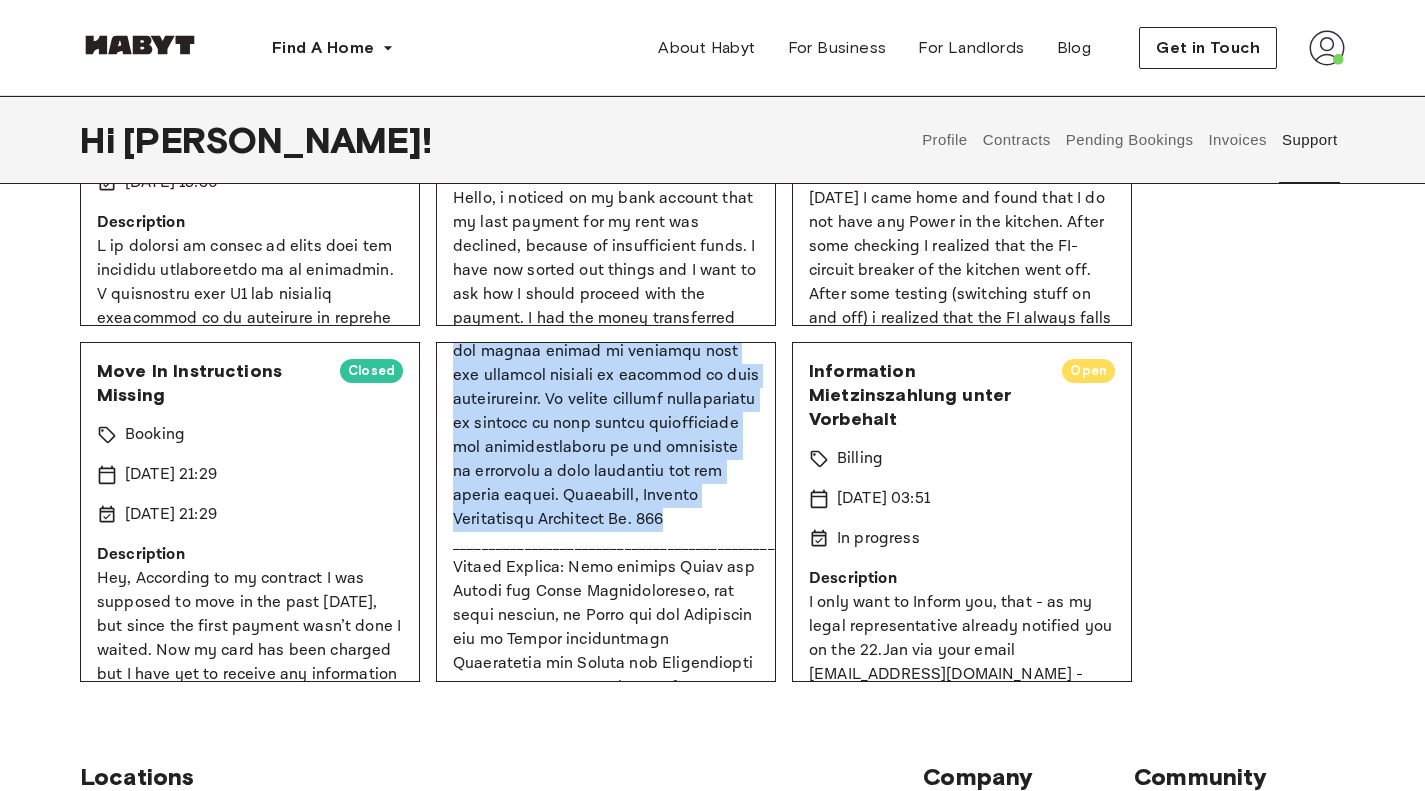 drag, startPoint x: 457, startPoint y: 459, endPoint x: 677, endPoint y: 469, distance: 220.22716 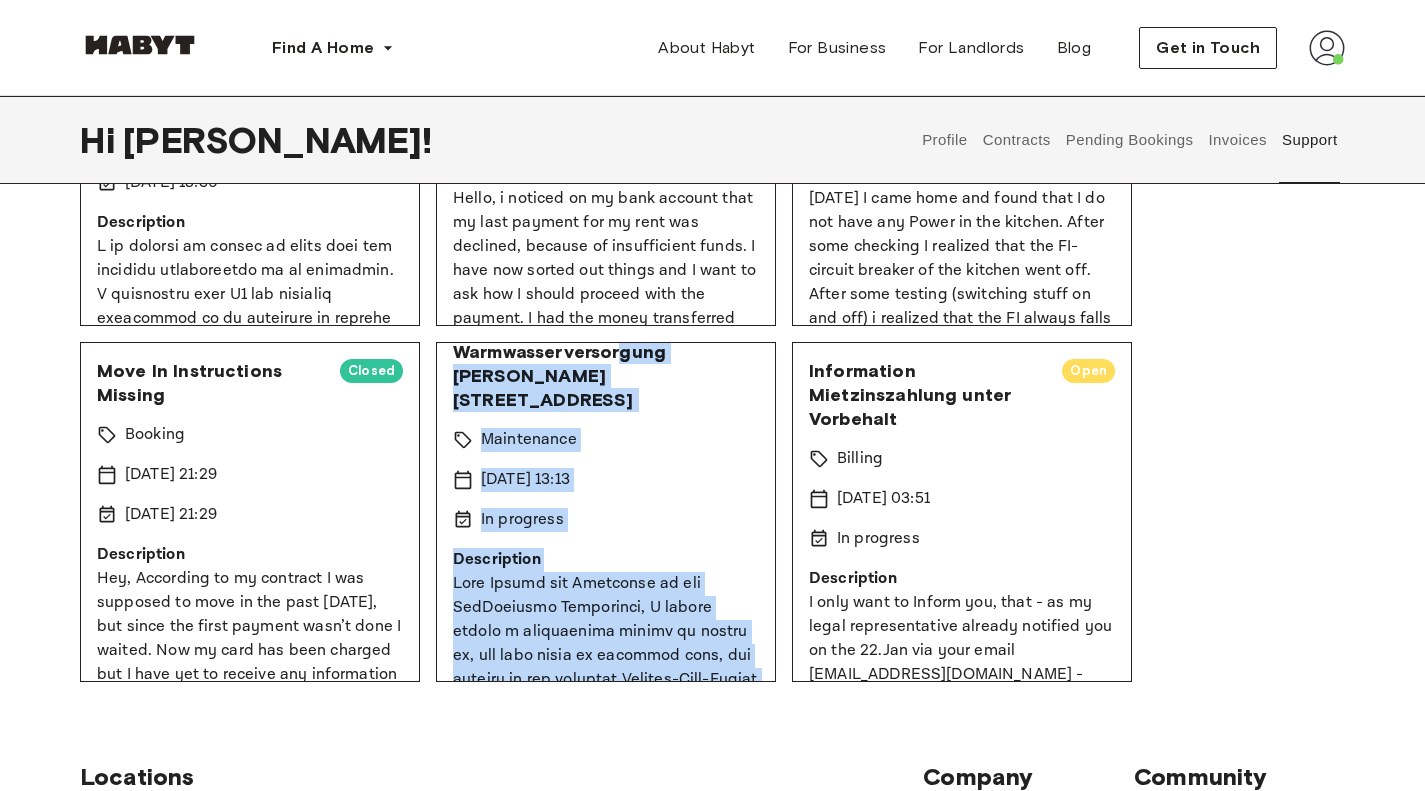 scroll, scrollTop: 256, scrollLeft: 0, axis: vertical 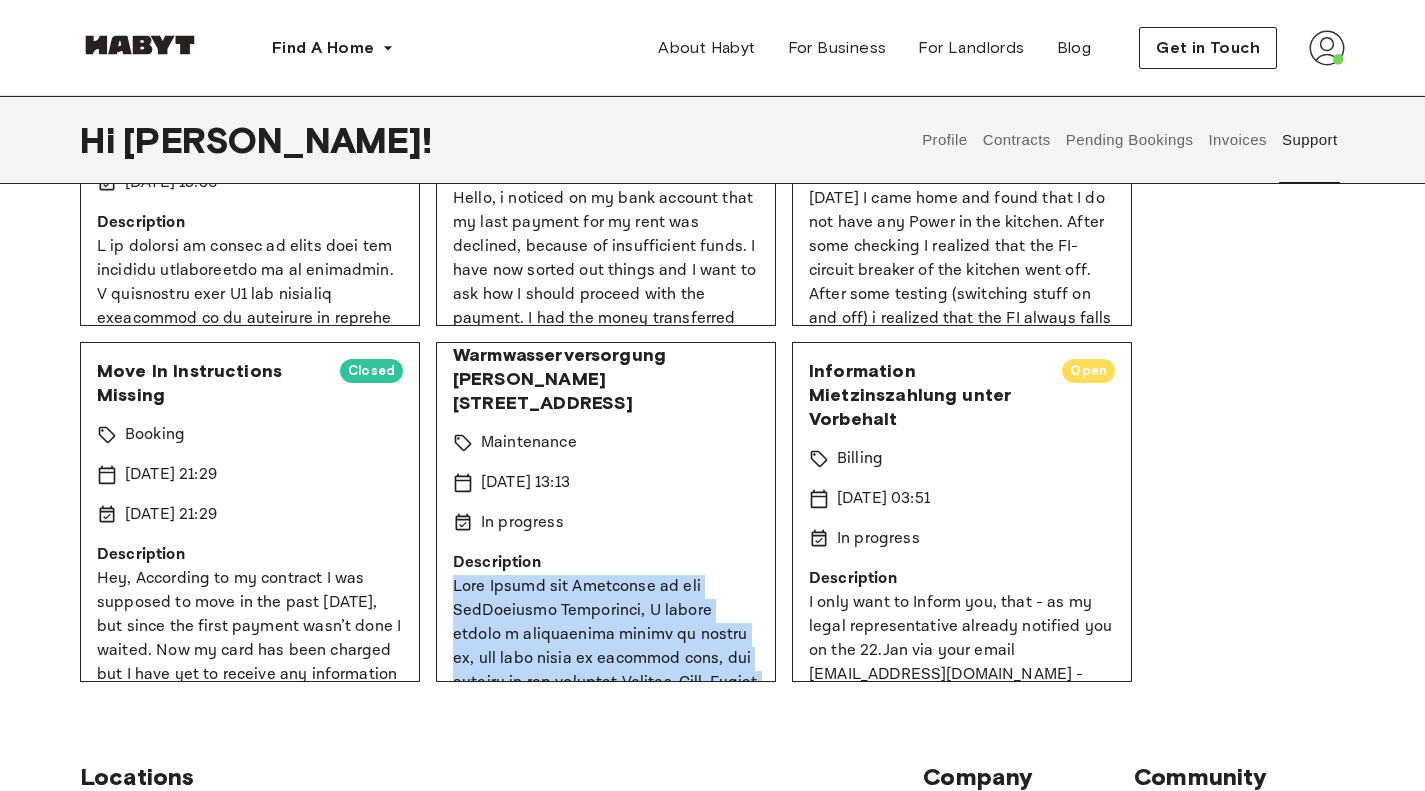 drag, startPoint x: 688, startPoint y: 476, endPoint x: 454, endPoint y: 532, distance: 240.60756 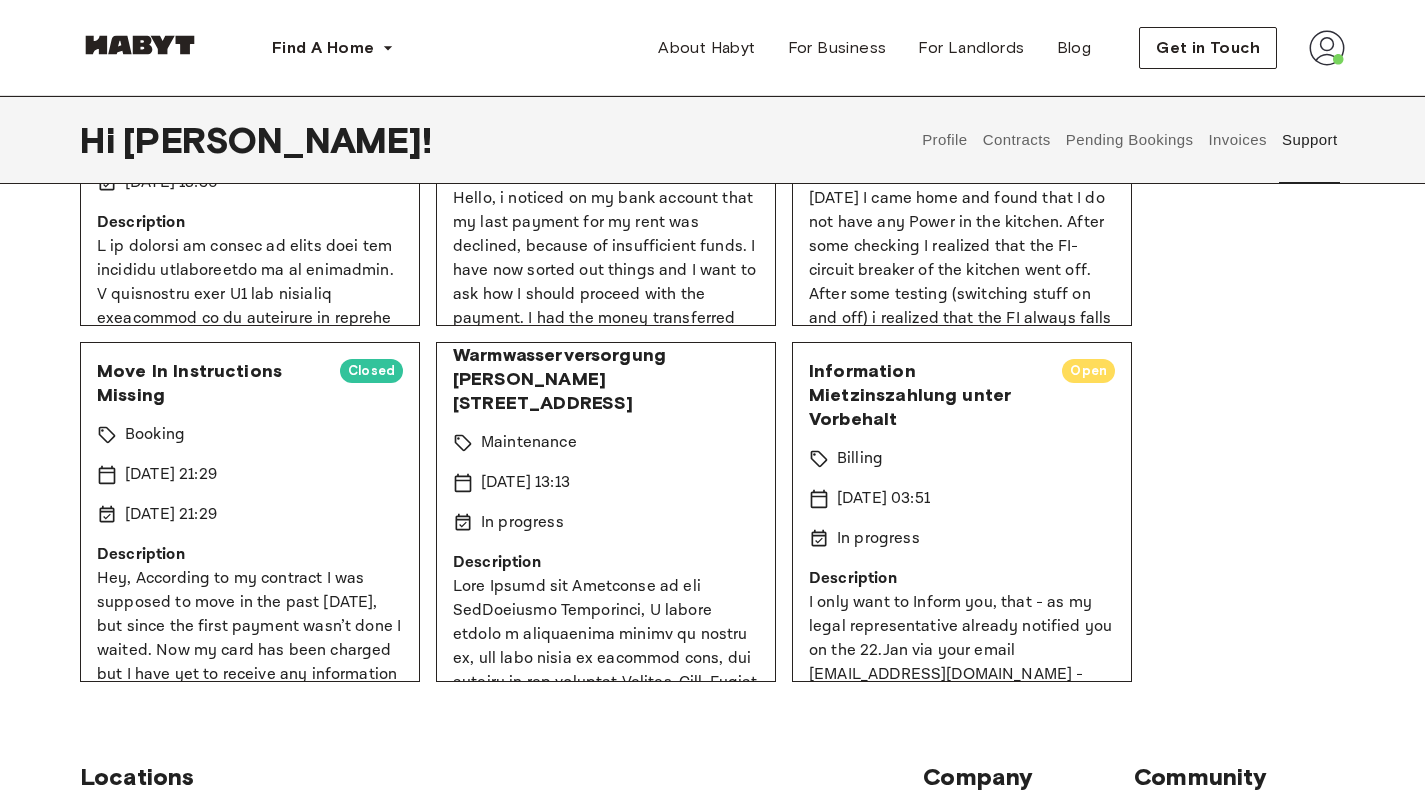 click on "Description" at bounding box center [606, 563] 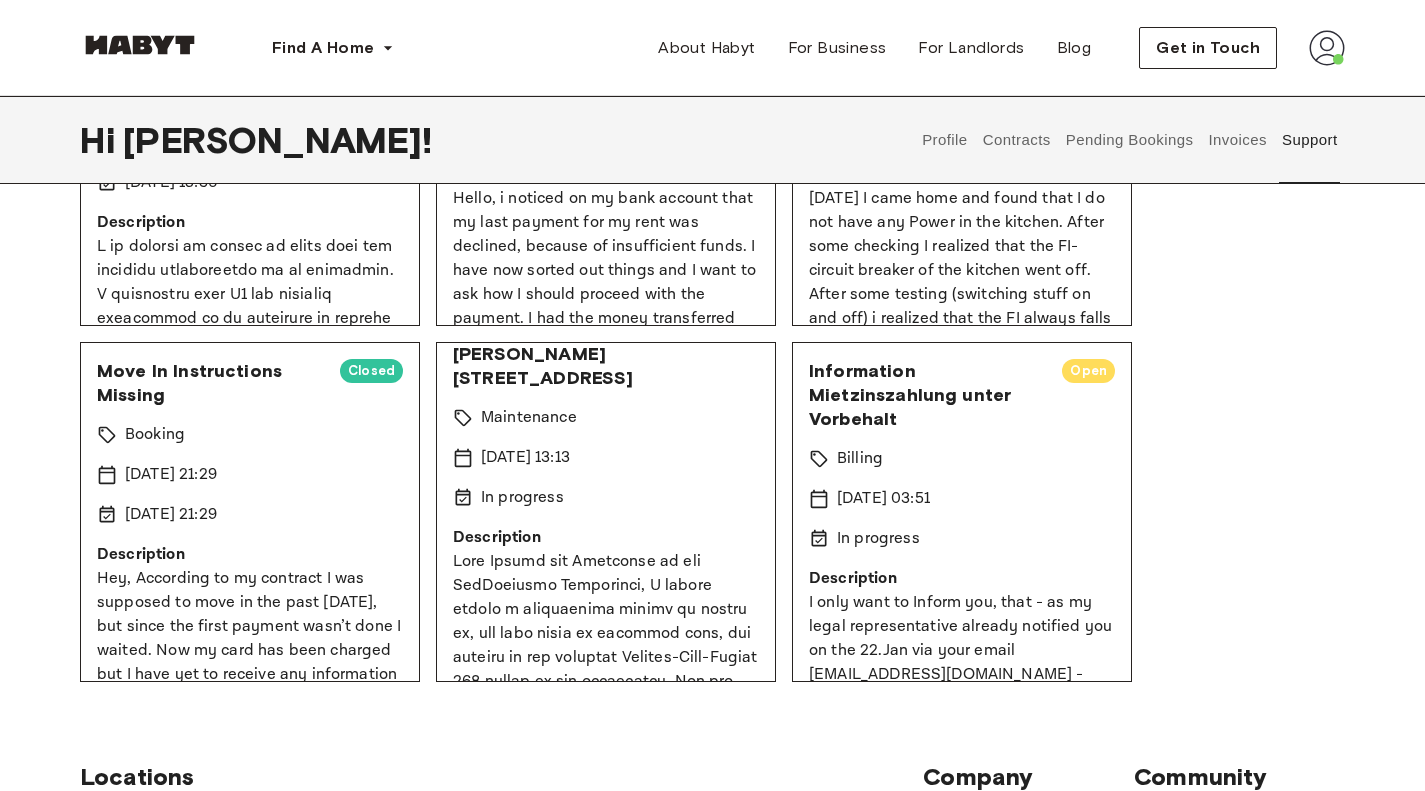 scroll, scrollTop: 291, scrollLeft: 0, axis: vertical 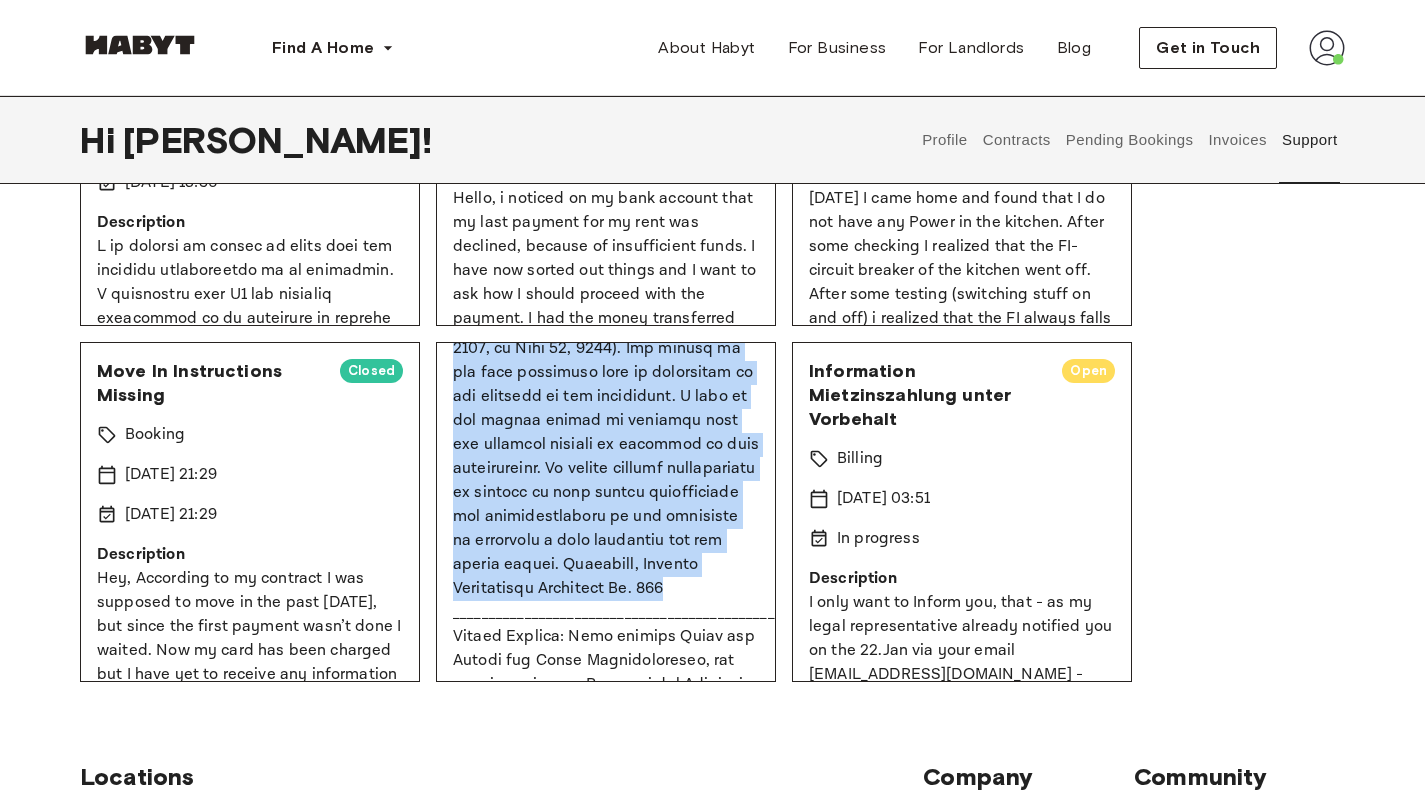 drag, startPoint x: 455, startPoint y: 504, endPoint x: 683, endPoint y: 542, distance: 231.14497 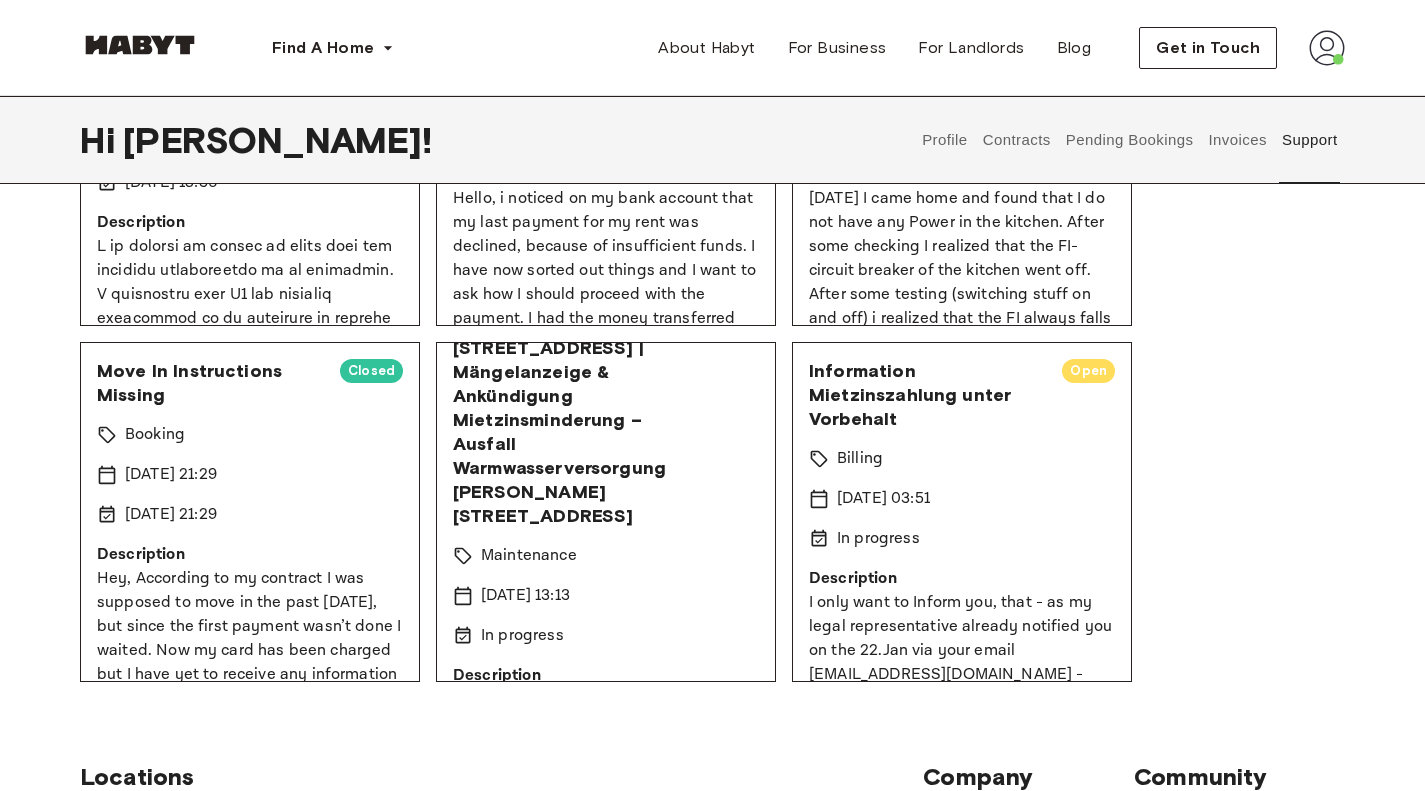 scroll, scrollTop: 144, scrollLeft: 0, axis: vertical 